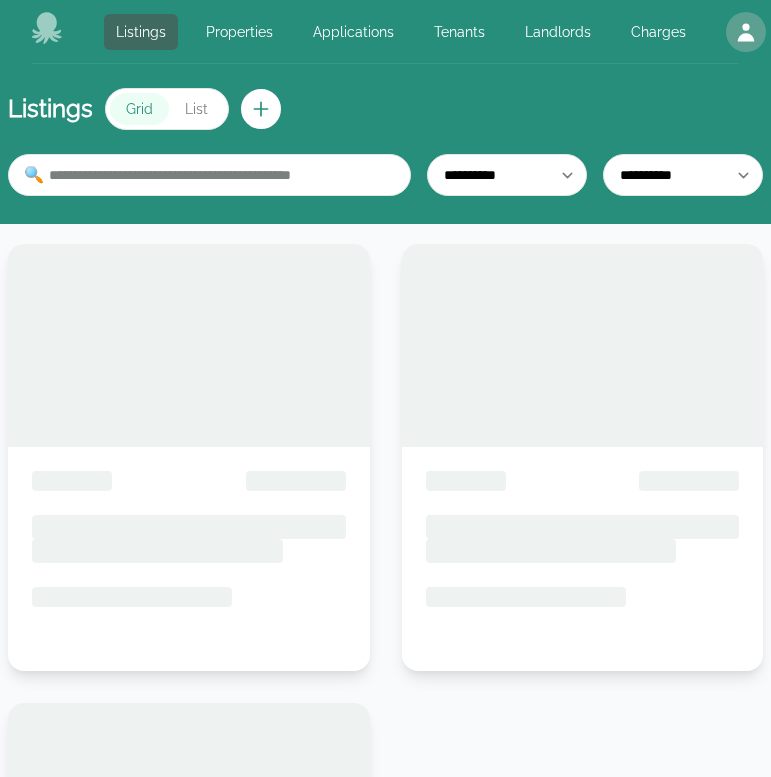 scroll, scrollTop: 0, scrollLeft: 0, axis: both 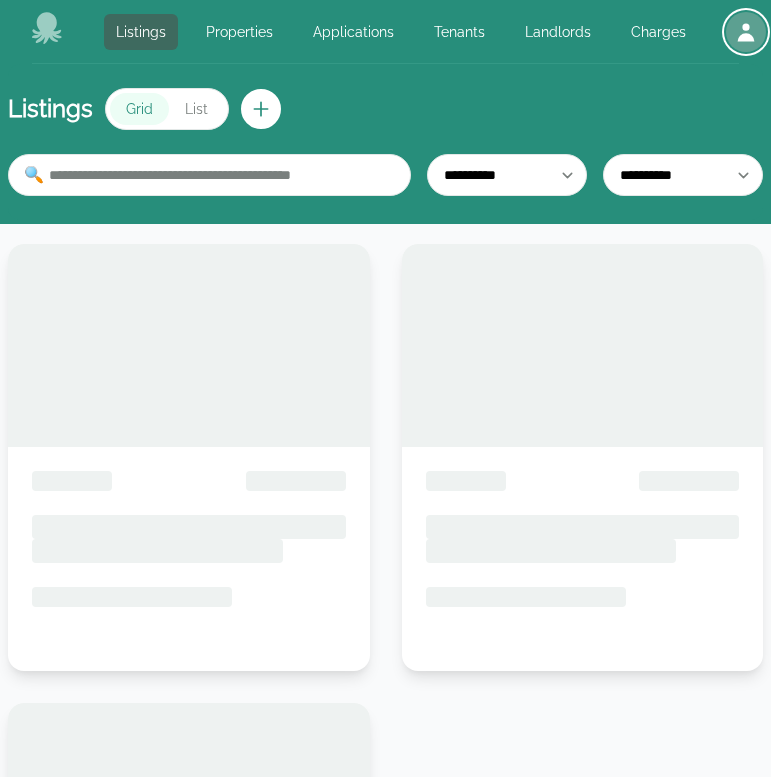 click 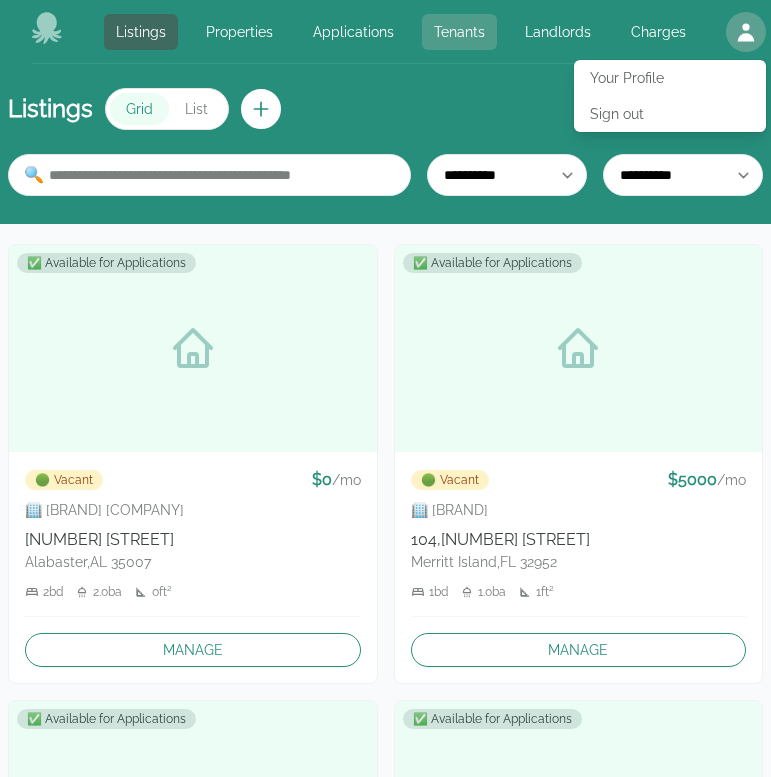 click on "Tenants" at bounding box center [459, 32] 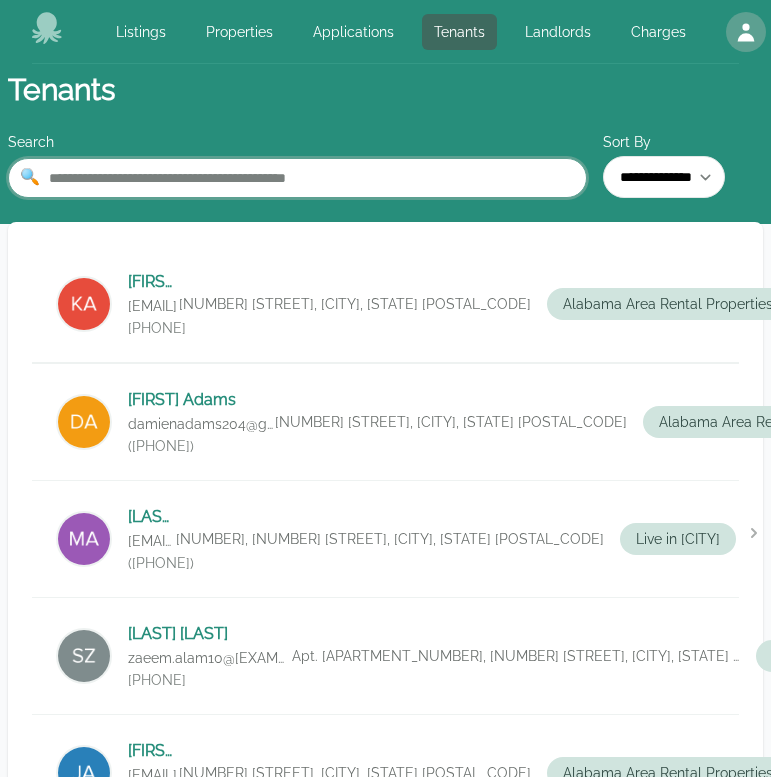 click at bounding box center [297, 178] 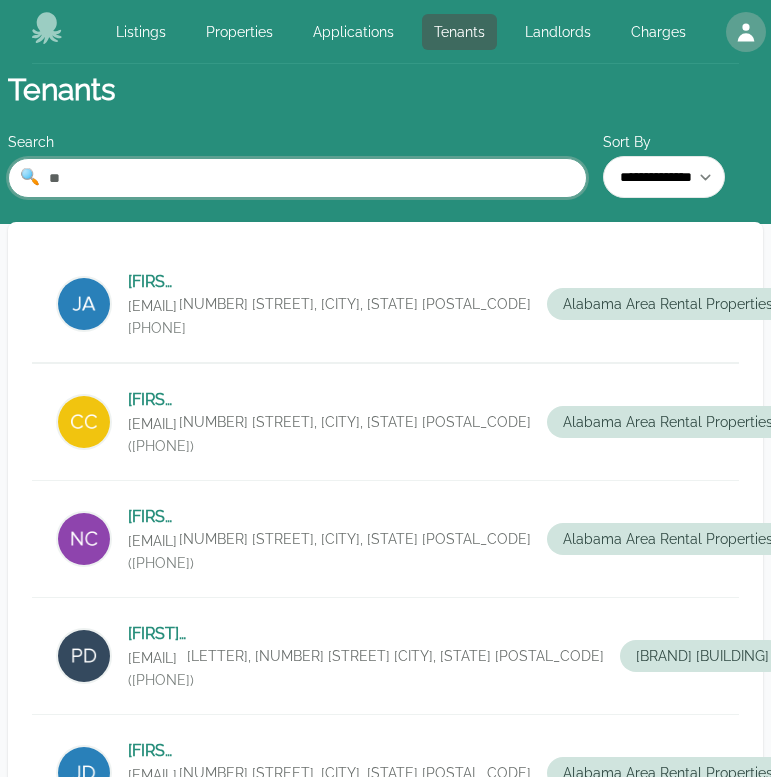 type on "*" 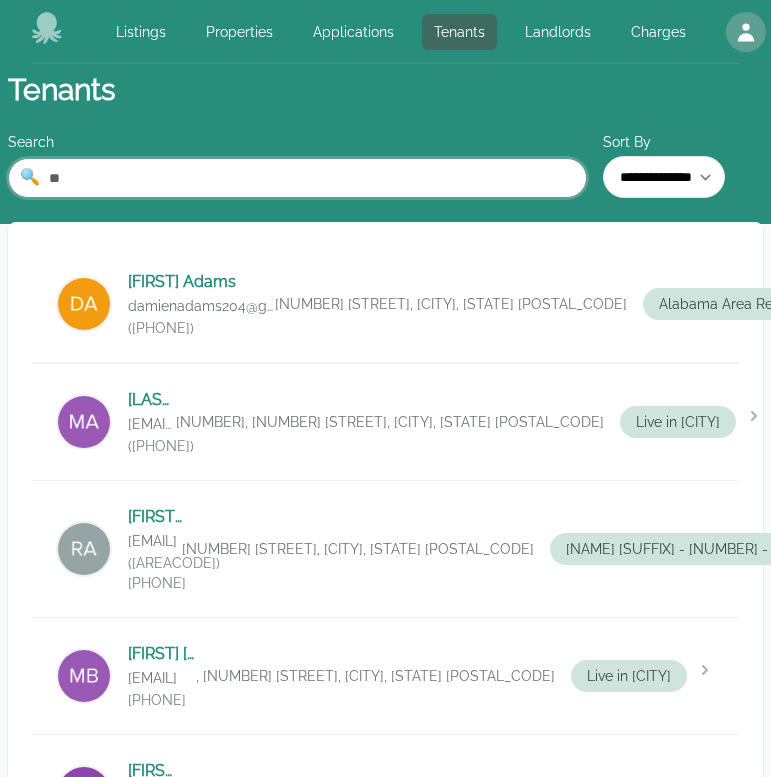 type on "*" 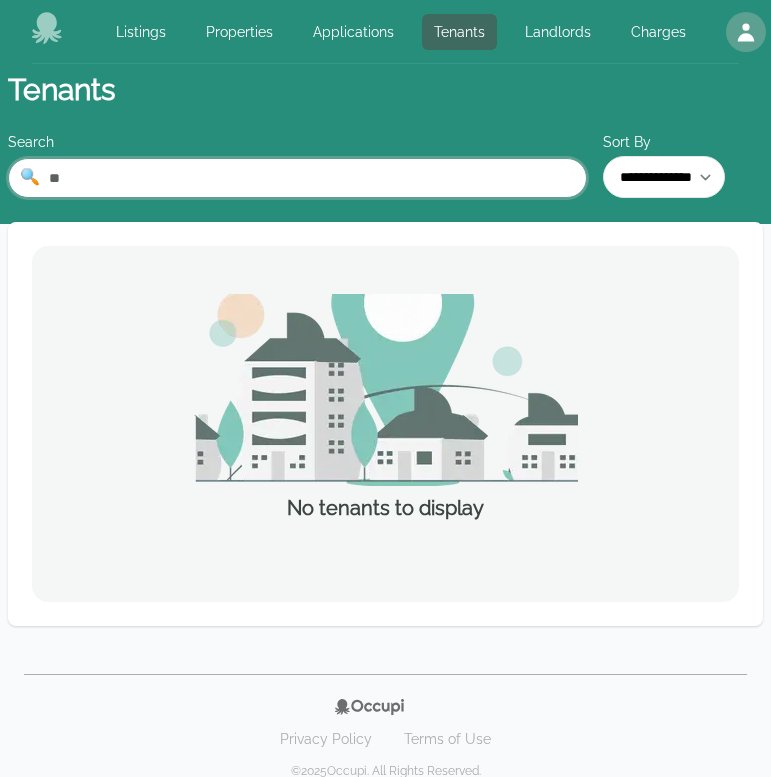 type on "*" 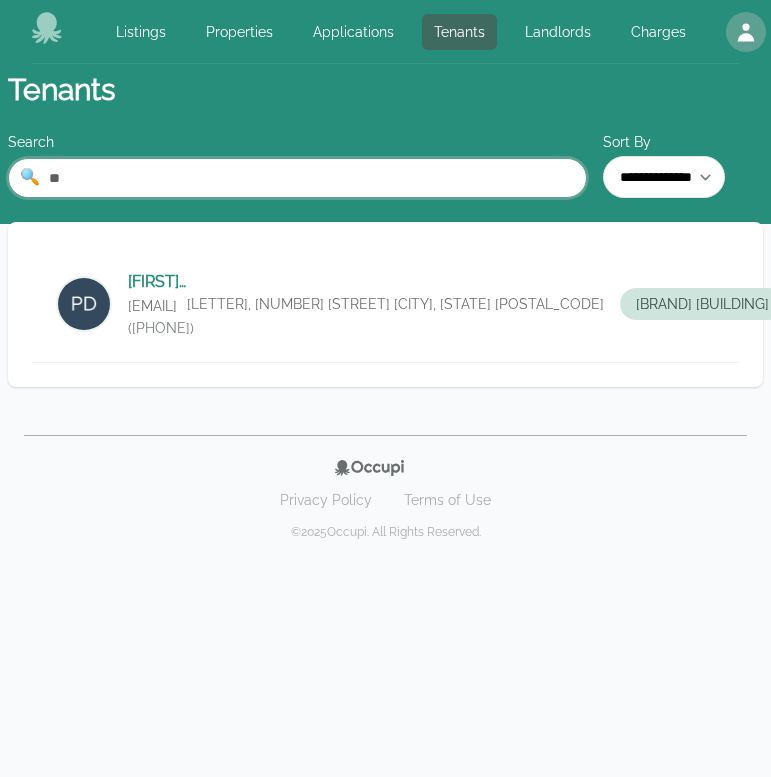 type on "*" 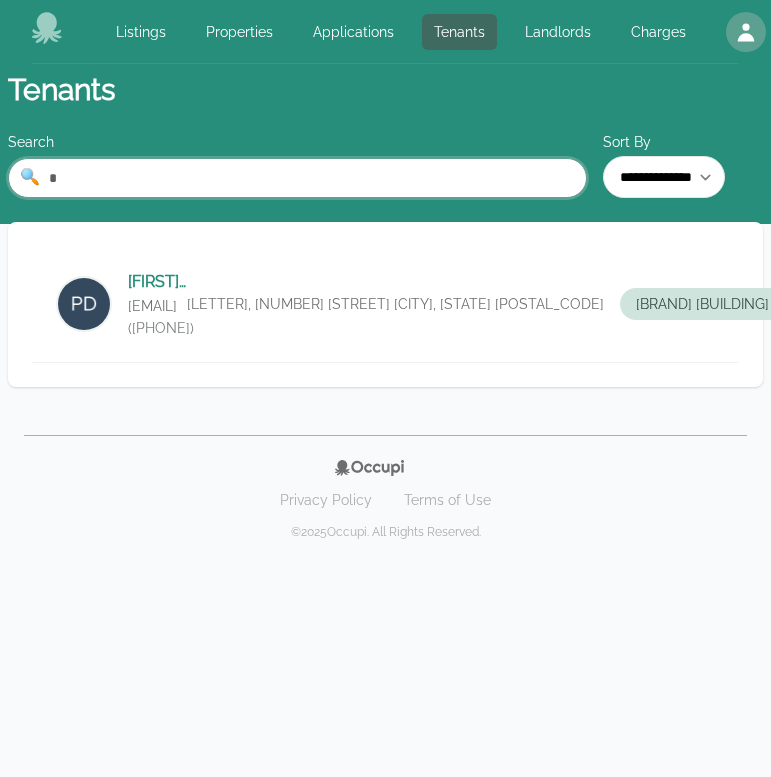 type 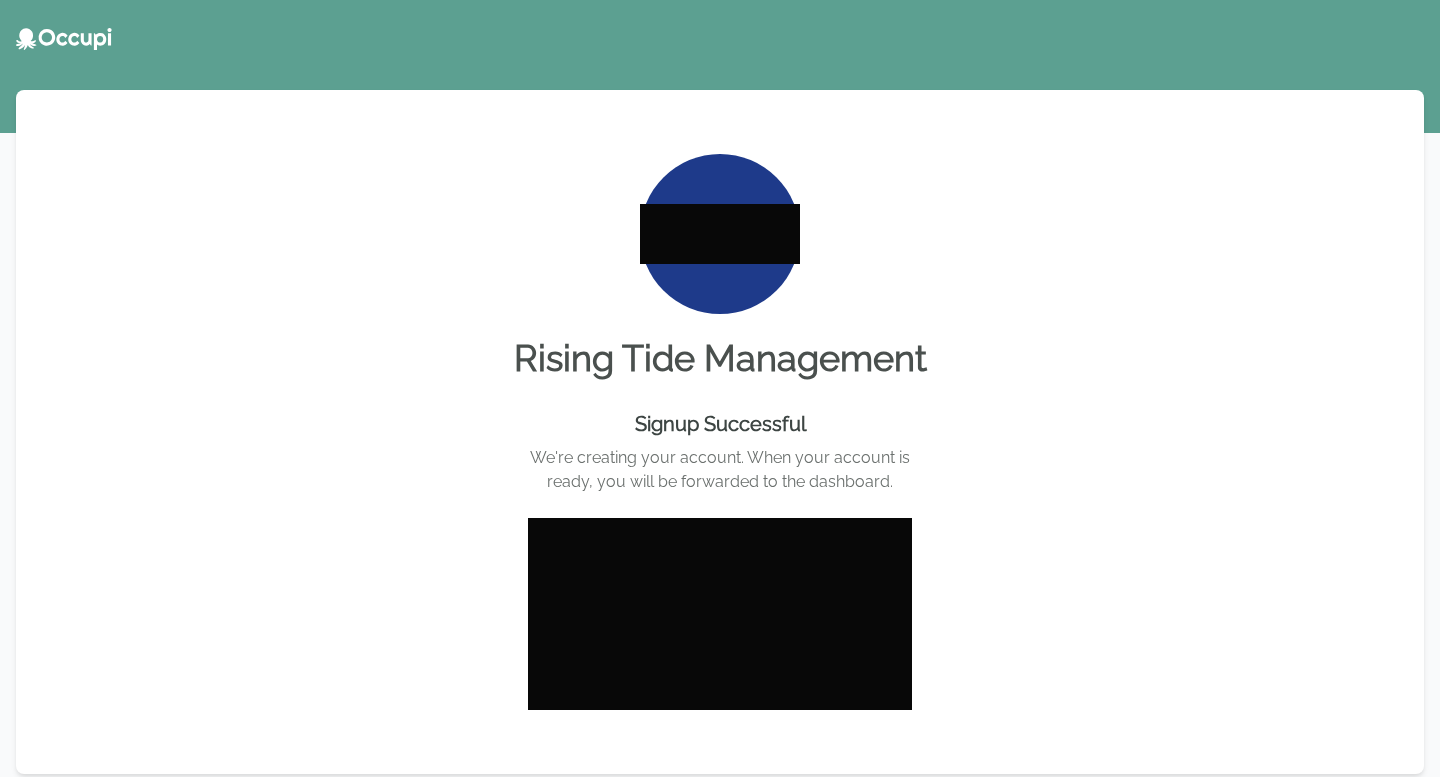 scroll, scrollTop: 0, scrollLeft: 0, axis: both 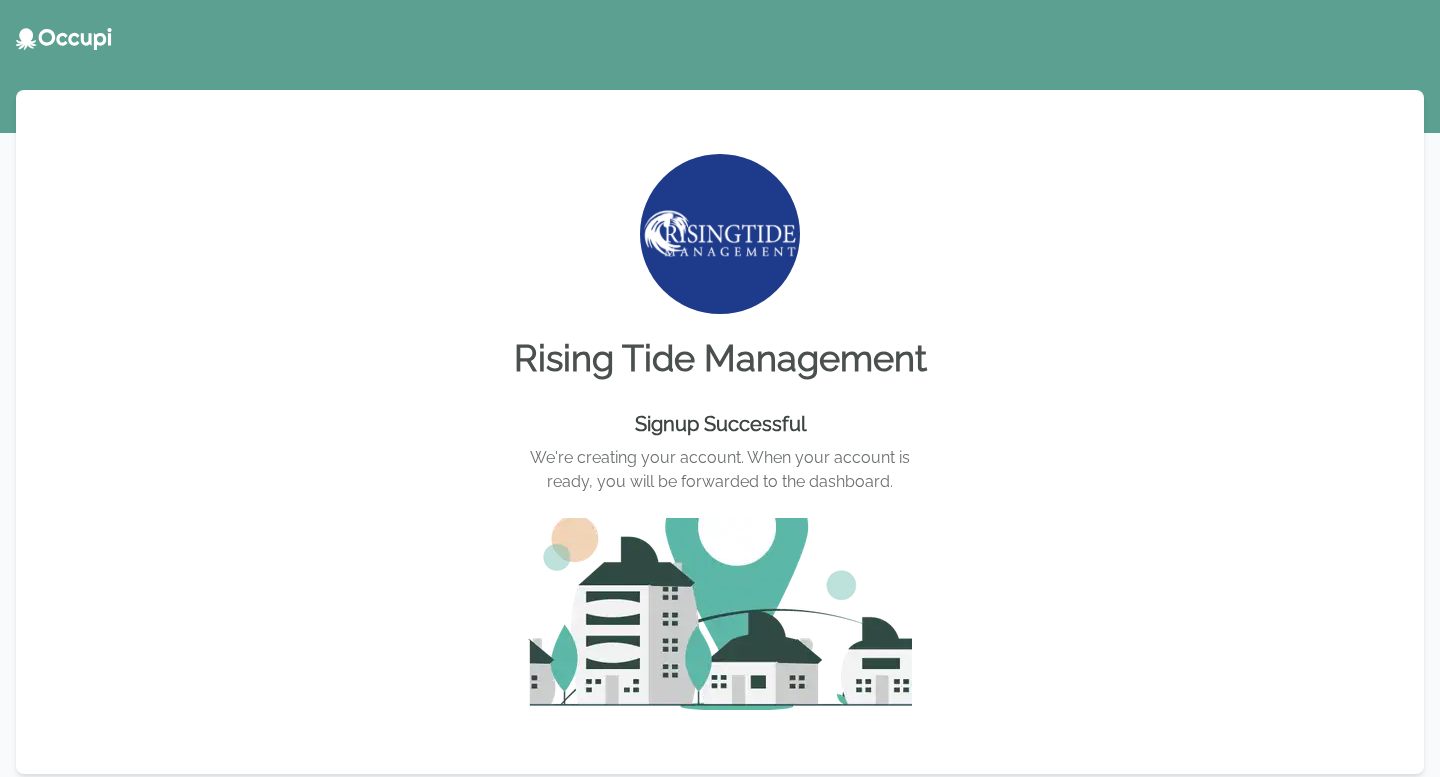 click 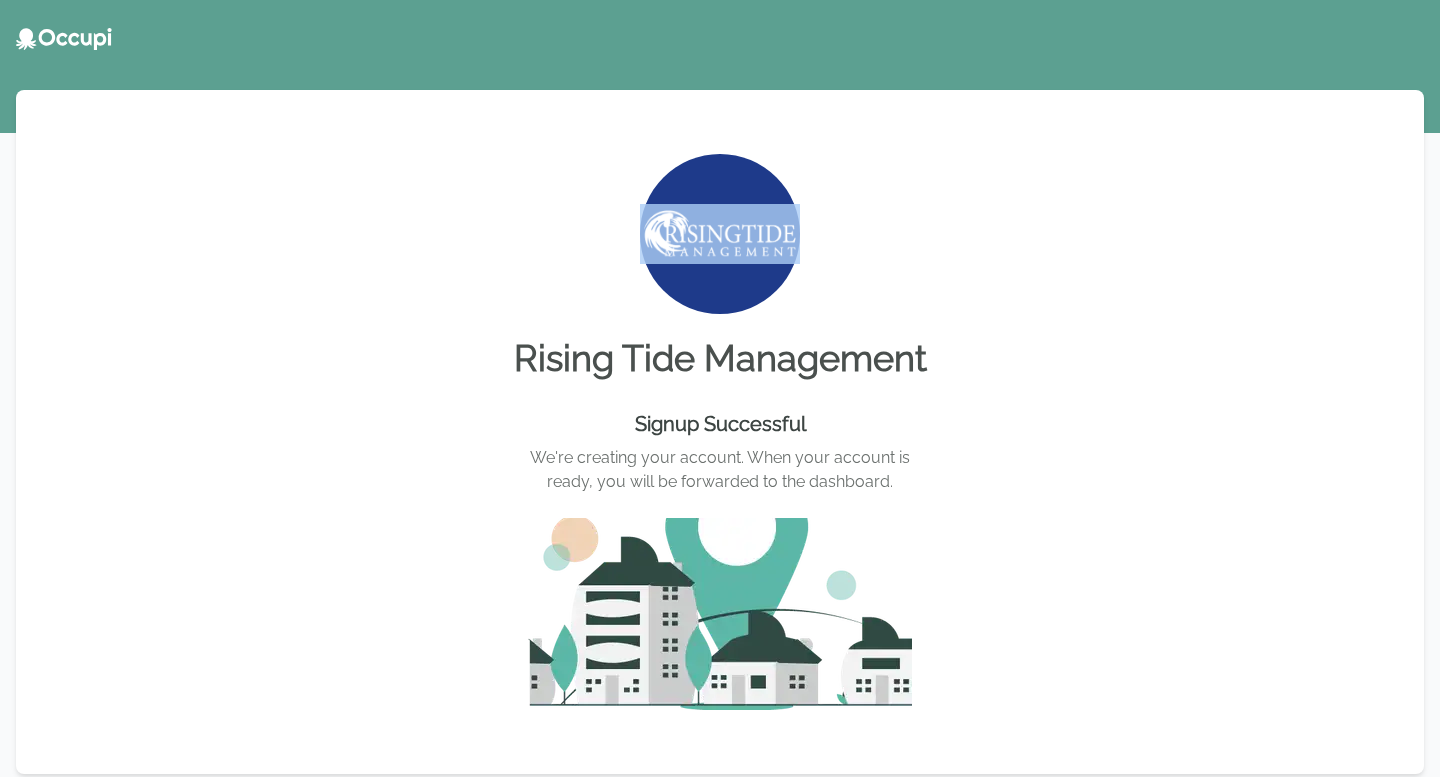 scroll, scrollTop: 110, scrollLeft: 0, axis: vertical 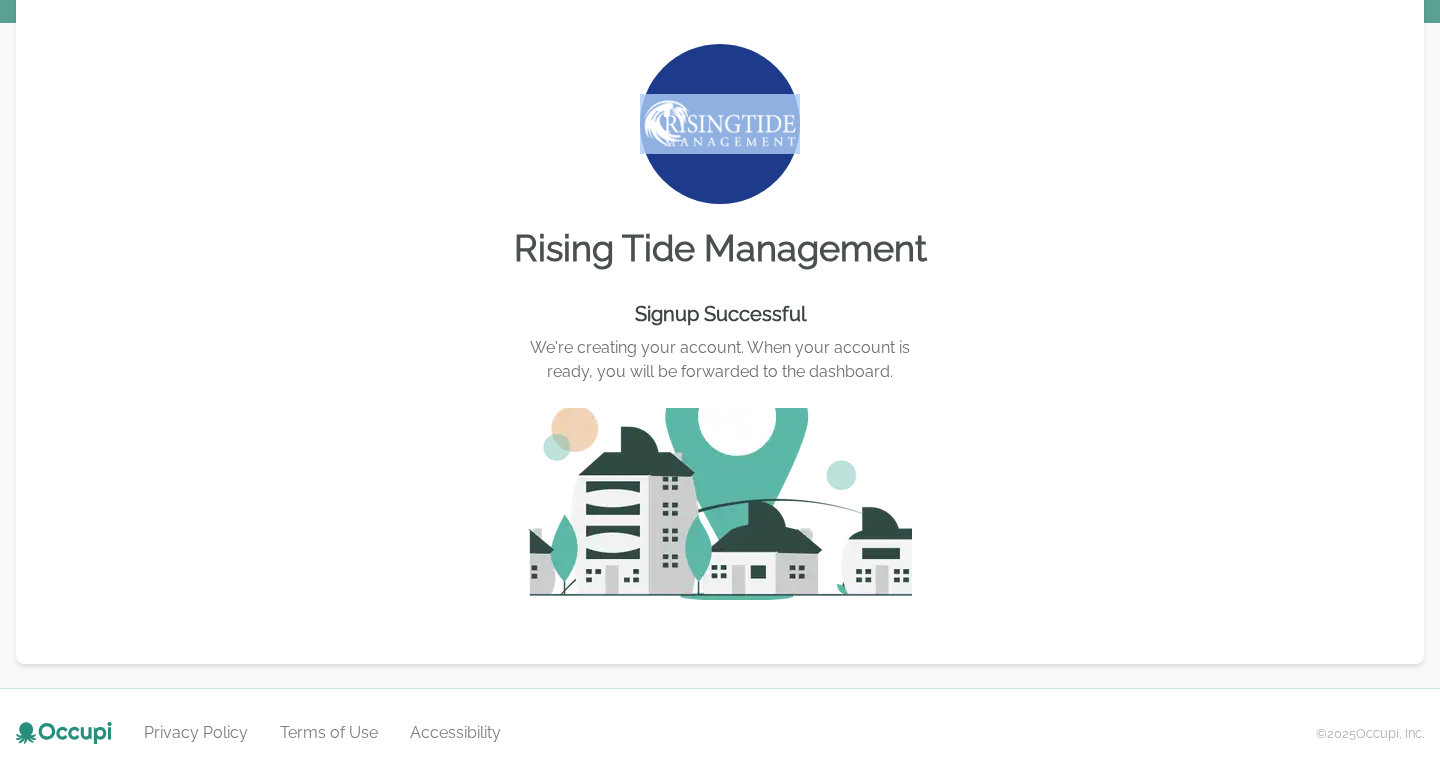 click 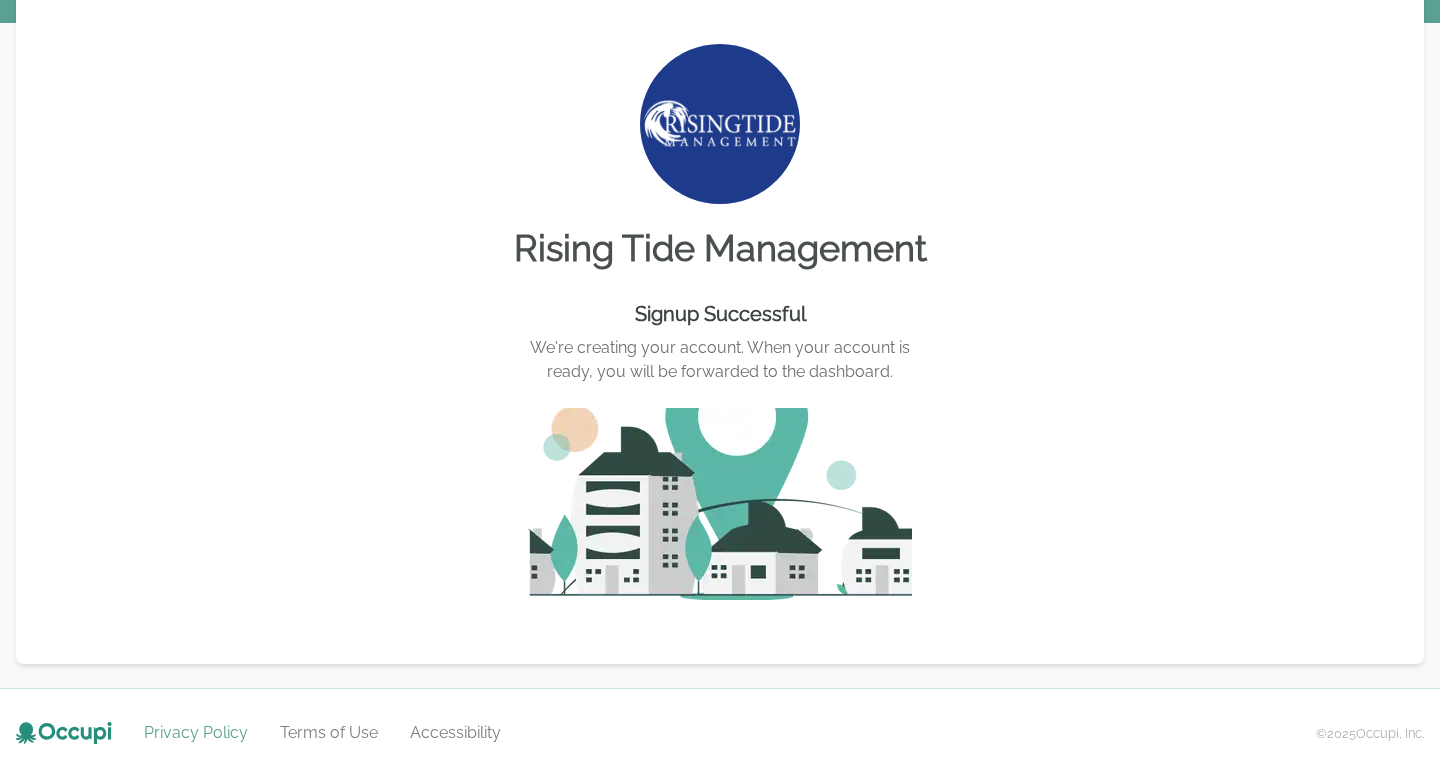 click on "Privacy Policy" at bounding box center (196, 733) 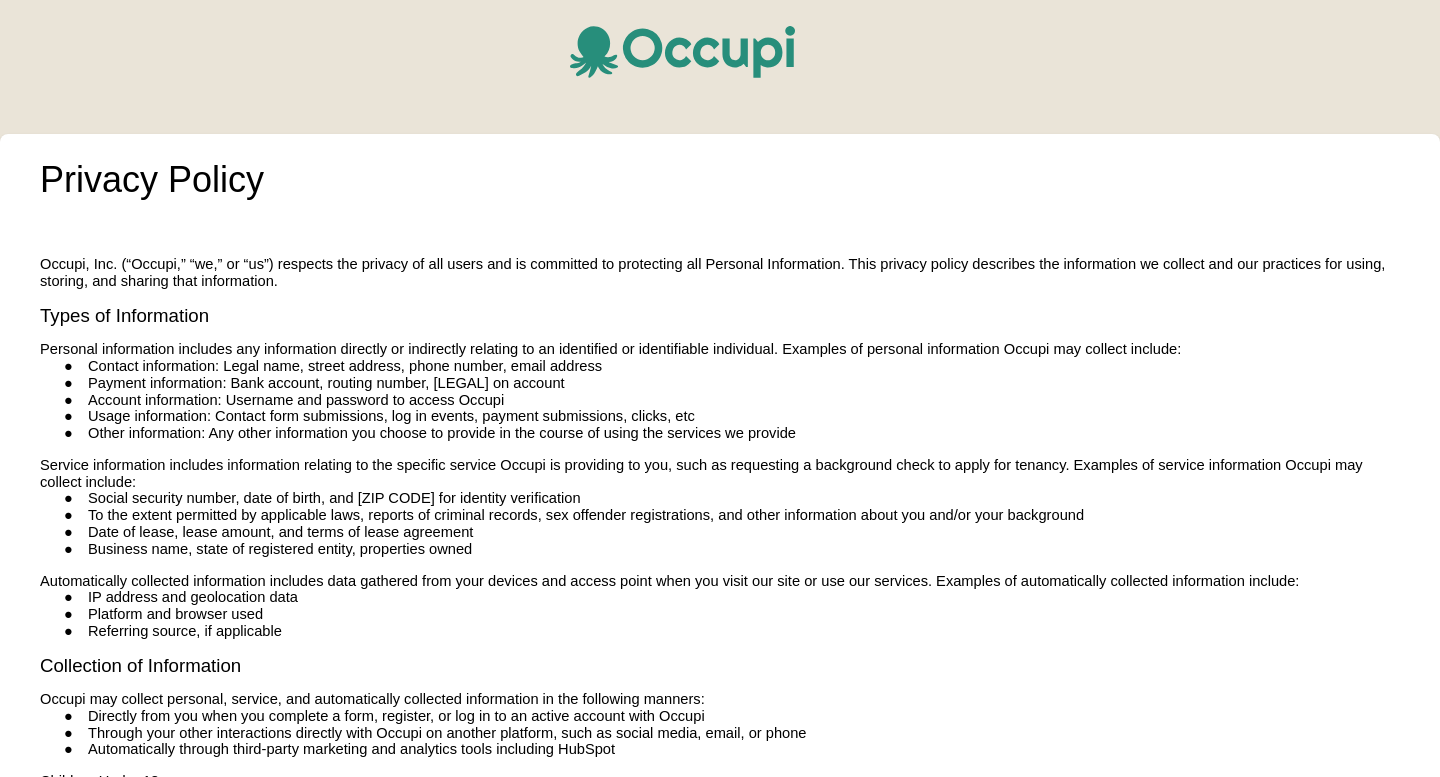 scroll, scrollTop: 0, scrollLeft: 0, axis: both 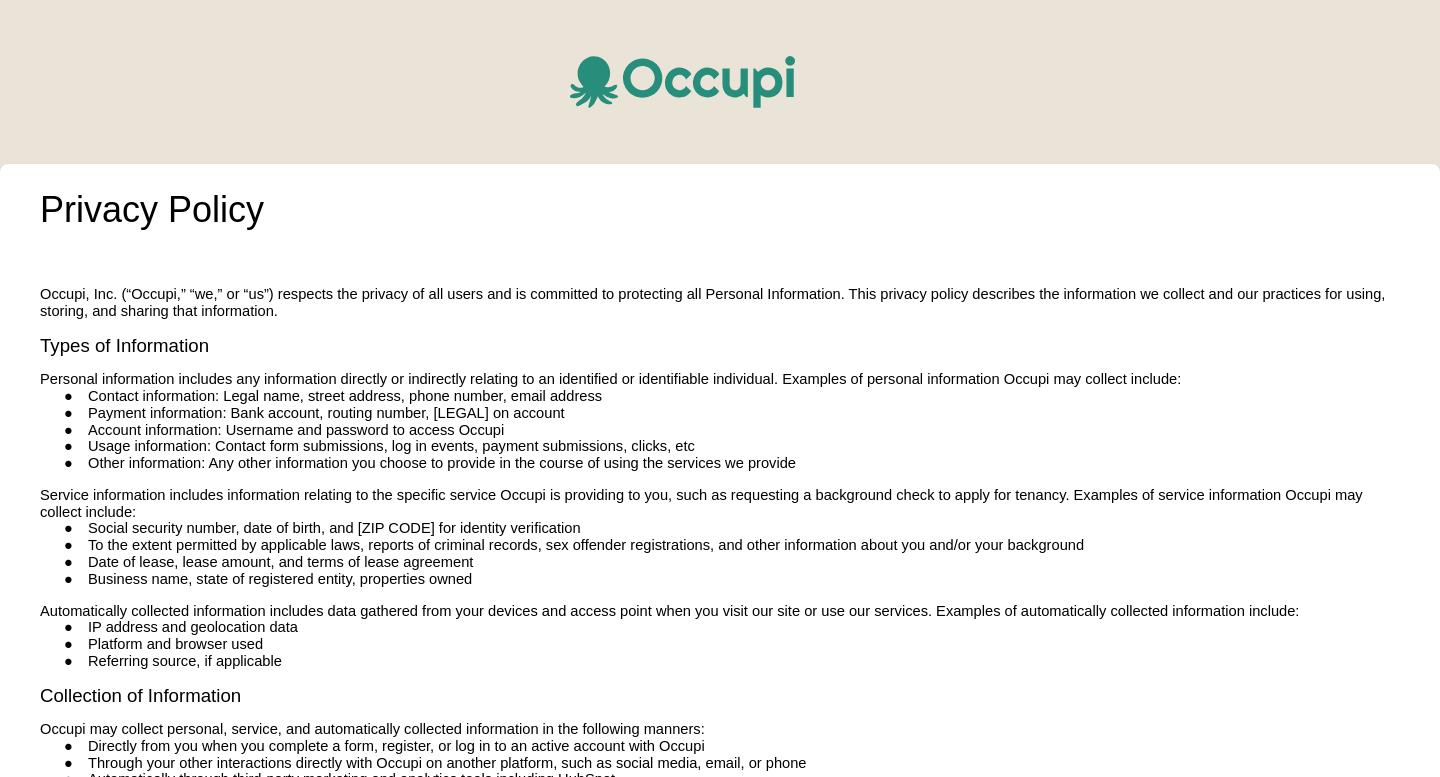 click 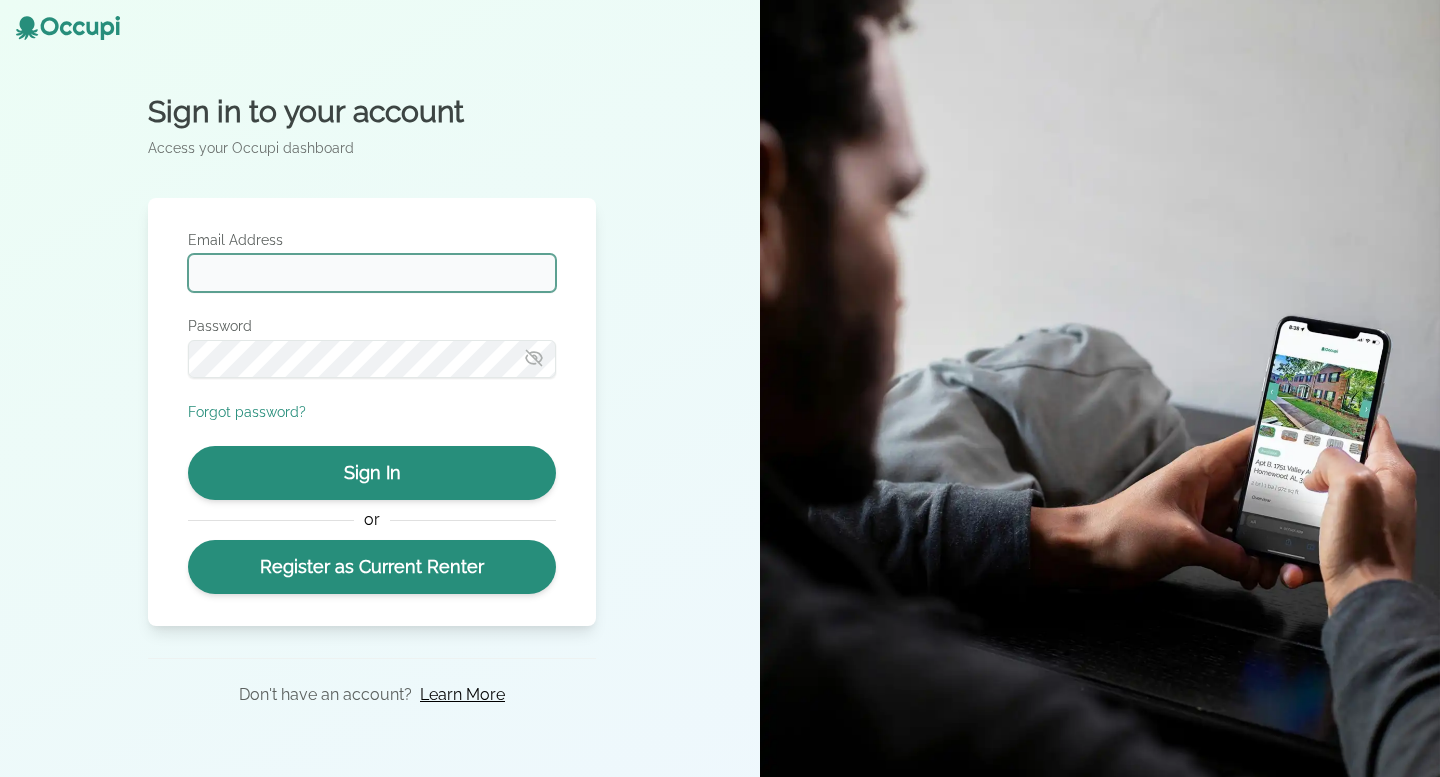 click on "Email Address" at bounding box center [372, 273] 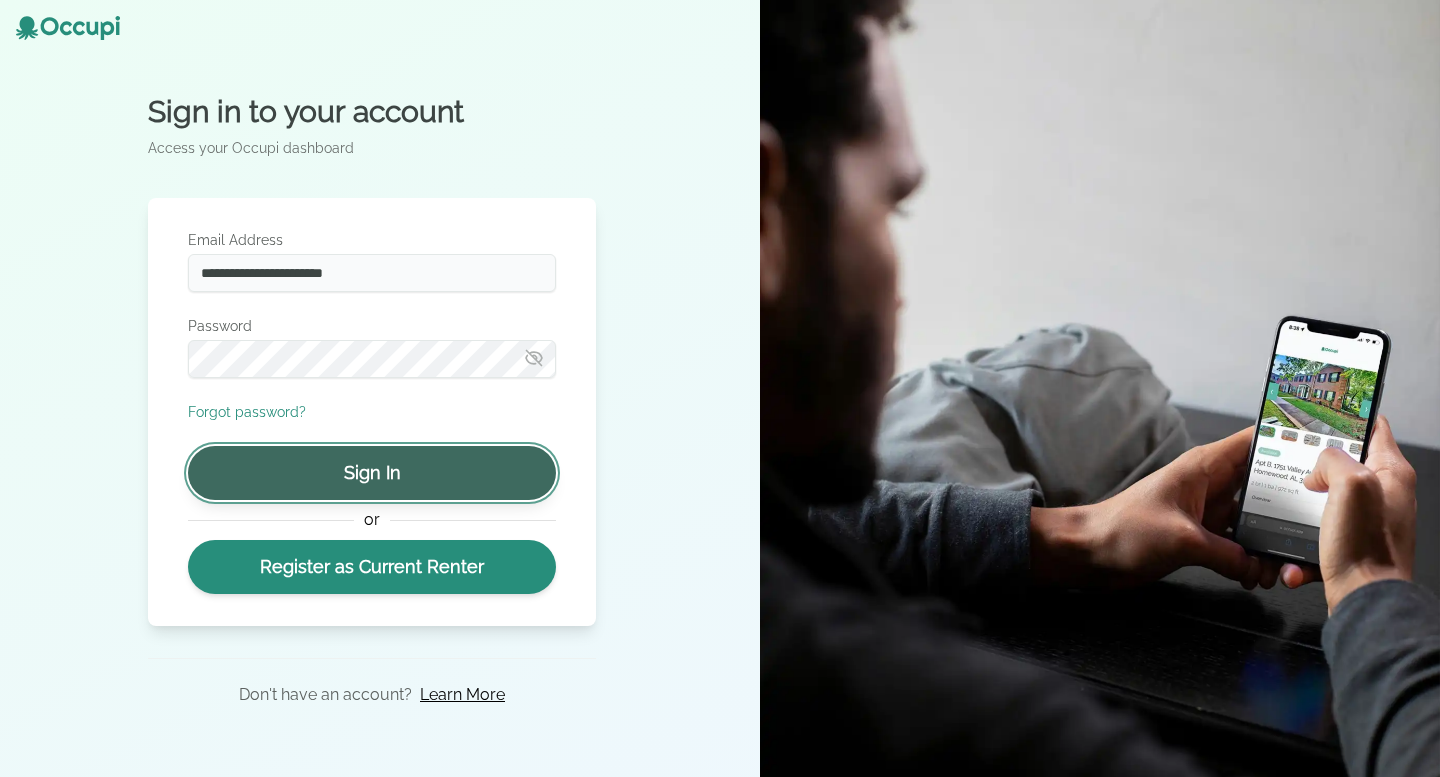 click on "Sign In" at bounding box center (372, 473) 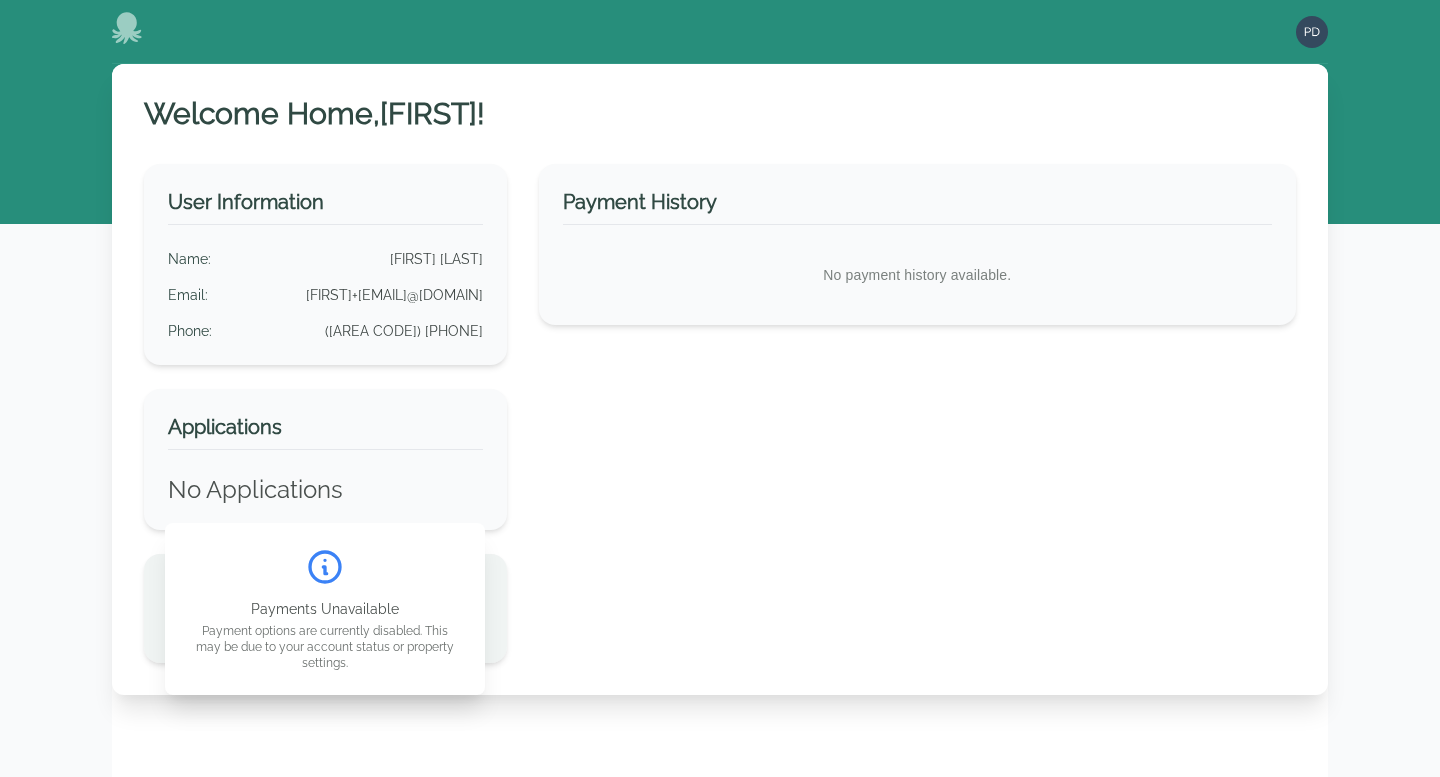 click 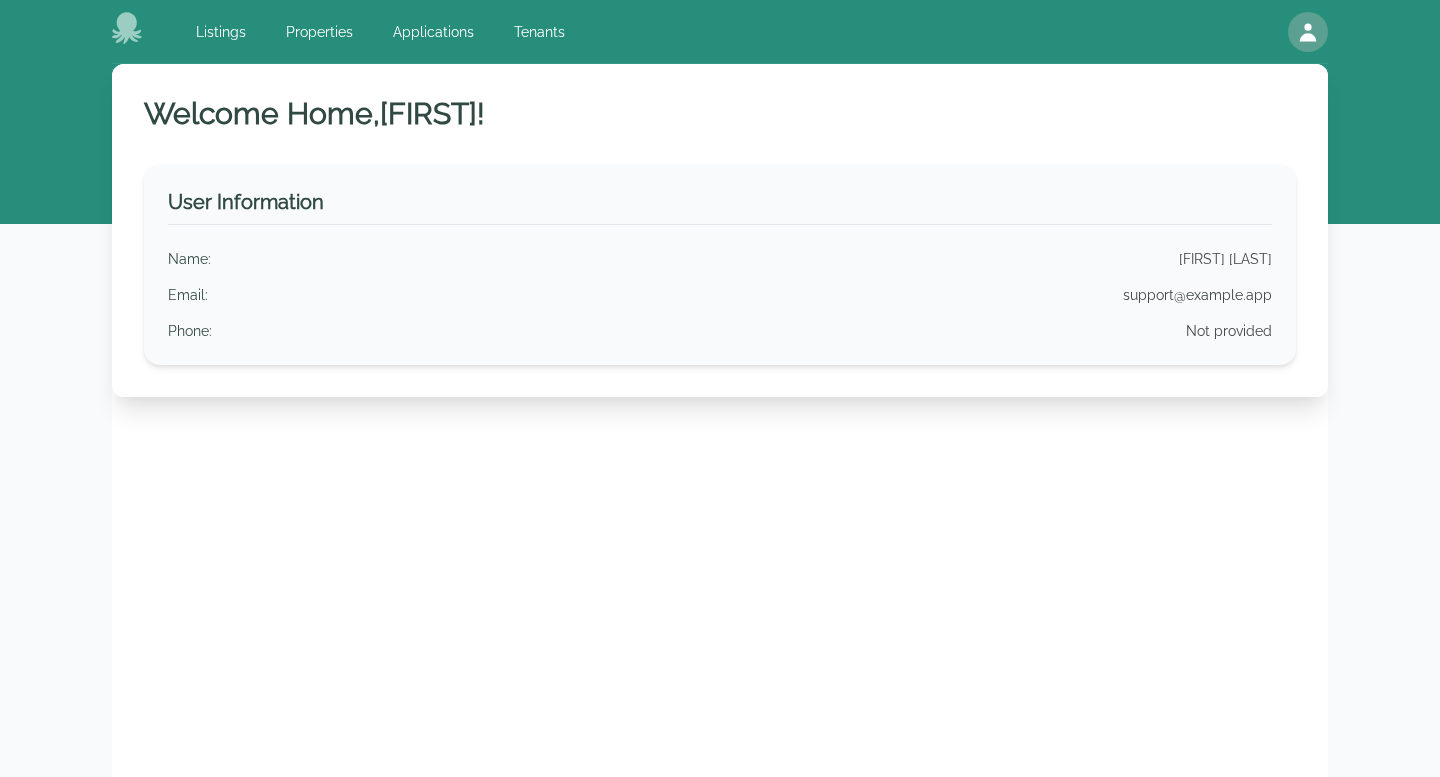 scroll, scrollTop: 0, scrollLeft: 0, axis: both 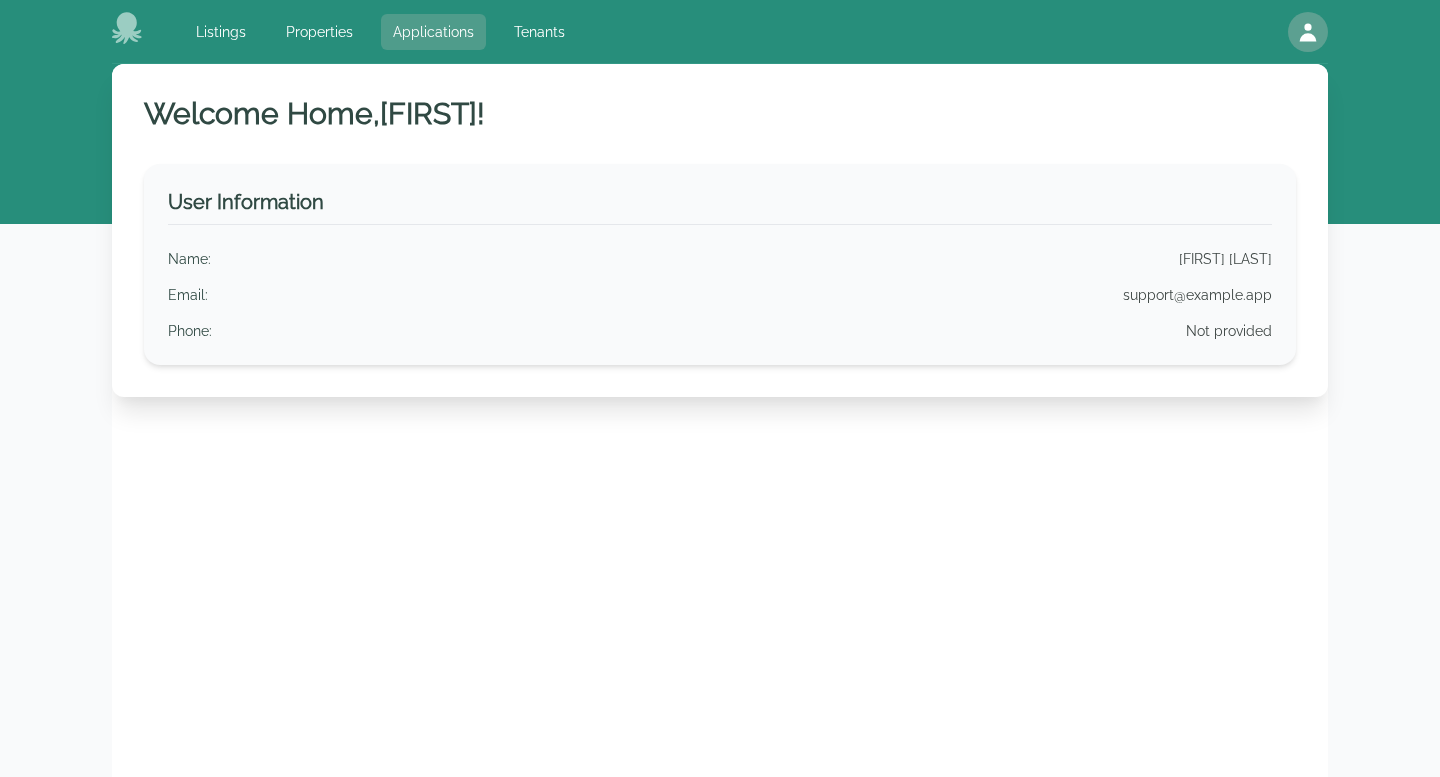 click on "Applications" at bounding box center [433, 32] 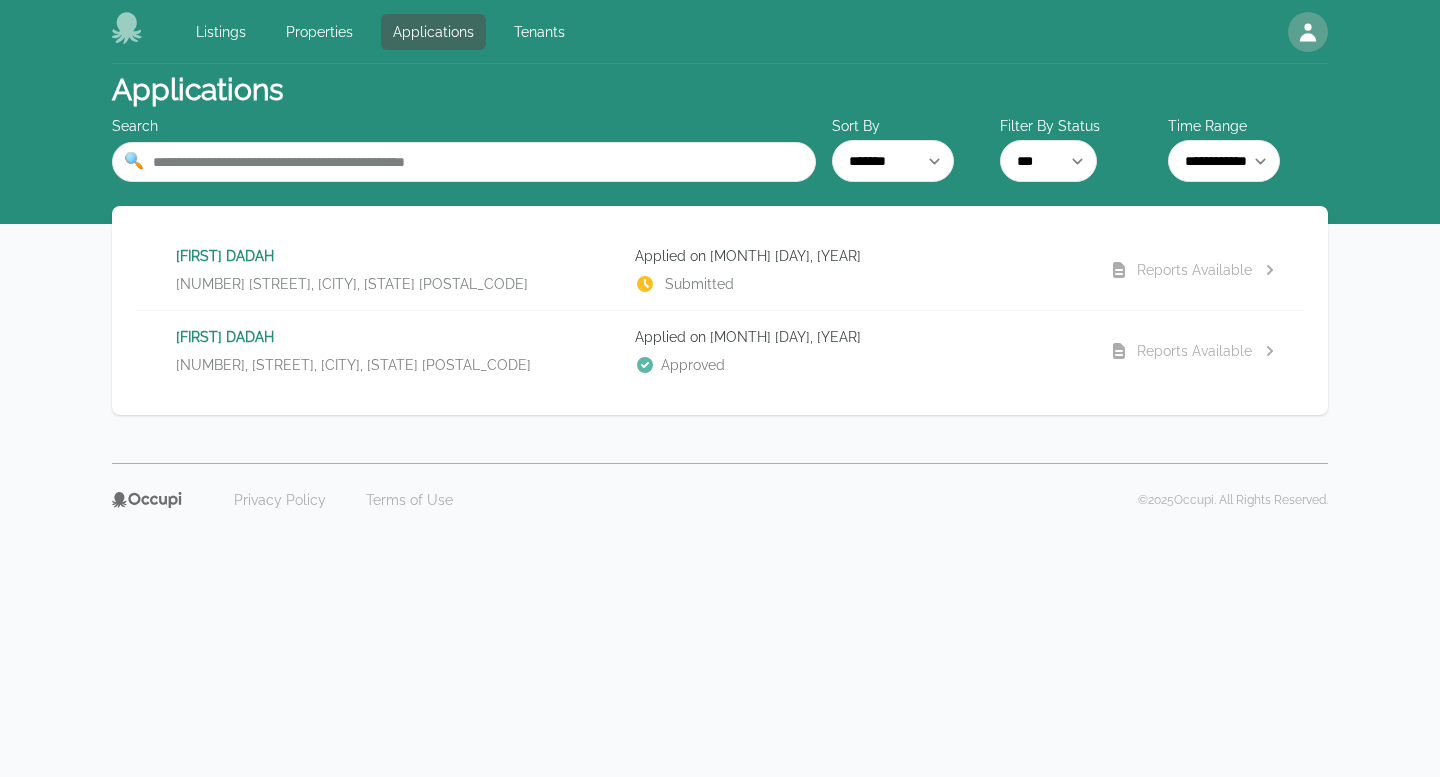 click 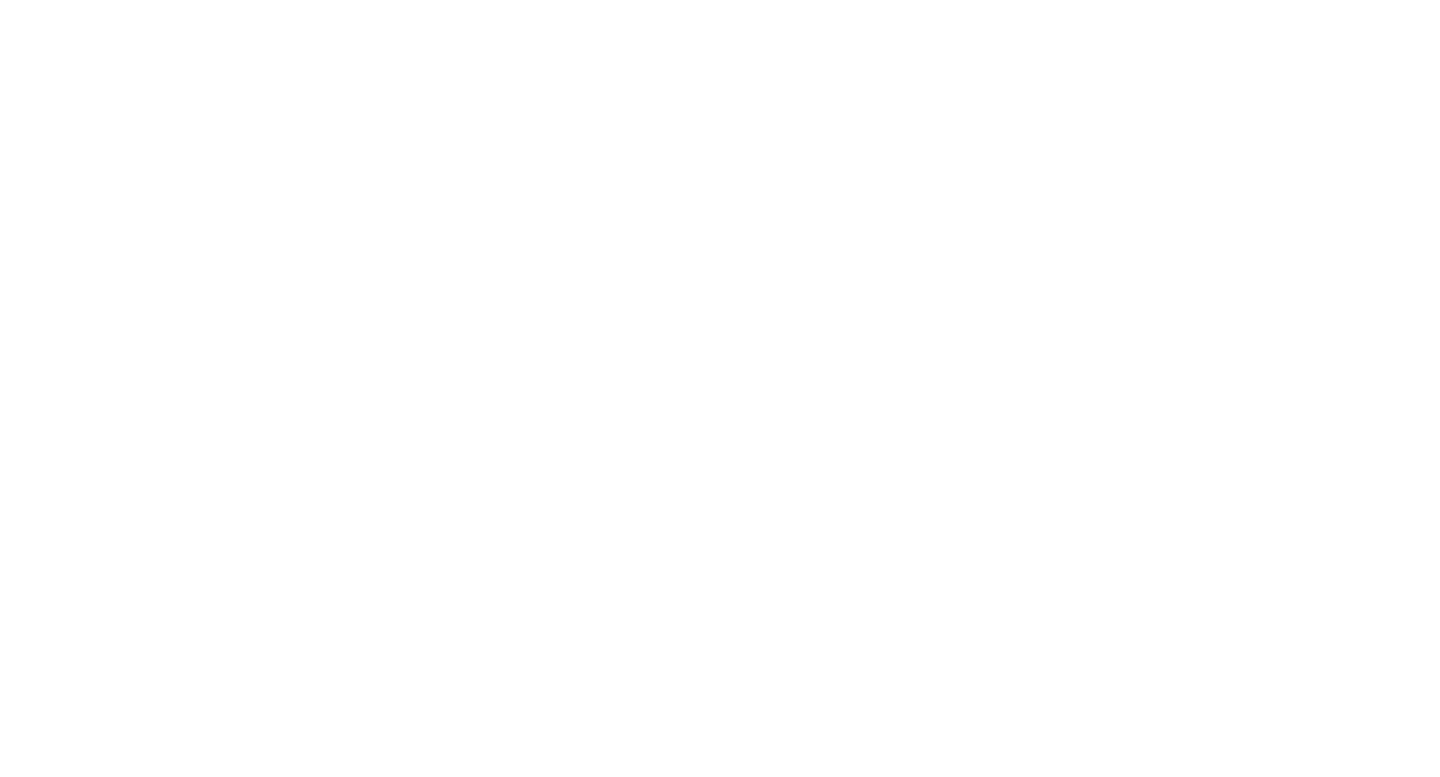 scroll, scrollTop: 0, scrollLeft: 0, axis: both 